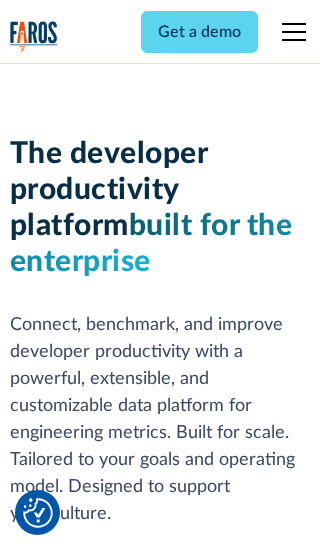 scroll, scrollTop: 0, scrollLeft: 0, axis: both 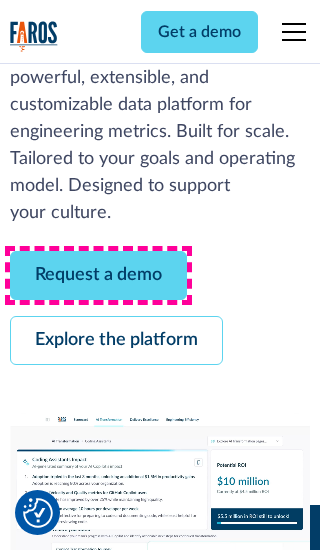 click on "Request a demo" at bounding box center (98, 275) 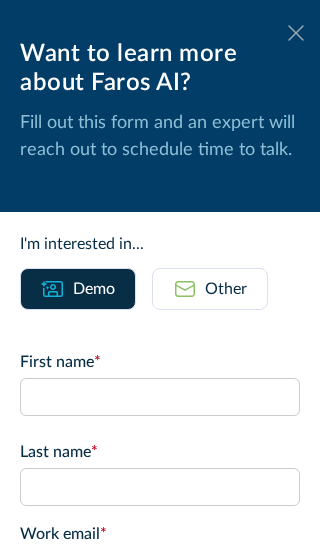 click 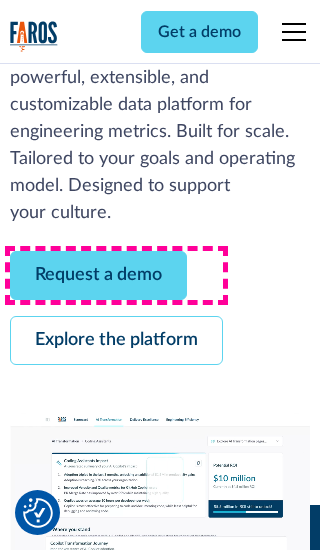 scroll, scrollTop: 366, scrollLeft: 0, axis: vertical 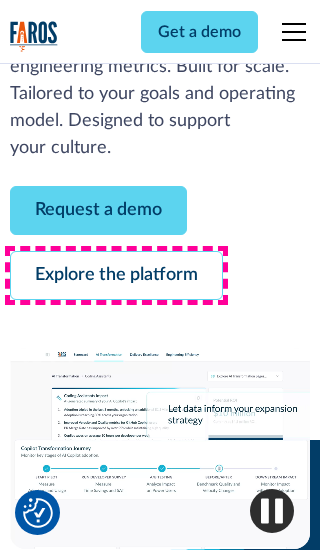 click on "Explore the platform" at bounding box center [116, 275] 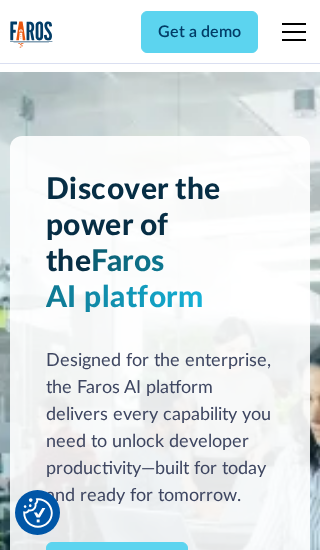 scroll, scrollTop: 0, scrollLeft: 0, axis: both 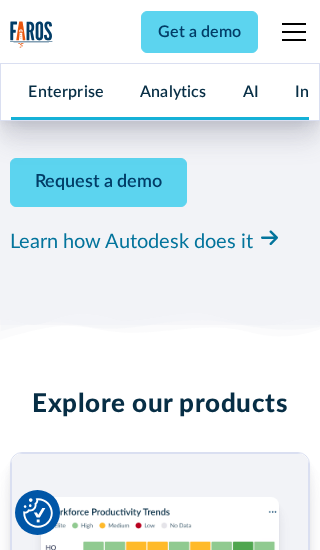 click on "Pricing" at bounding box center (34, 2462) 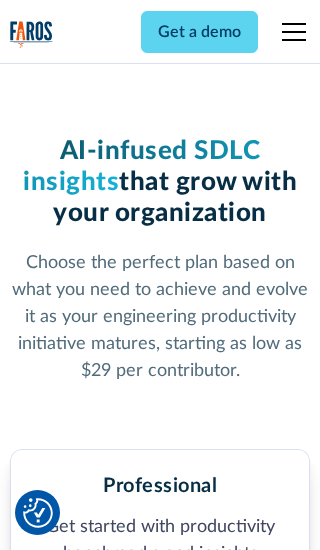 scroll, scrollTop: 0, scrollLeft: 0, axis: both 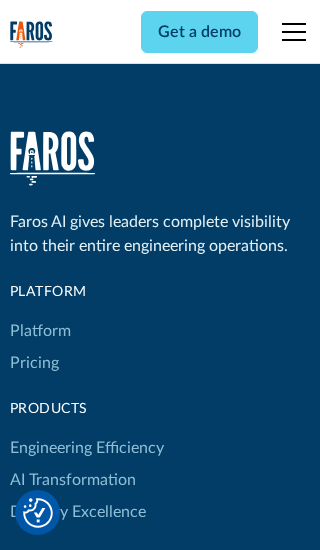 click on "Platform" at bounding box center [40, 331] 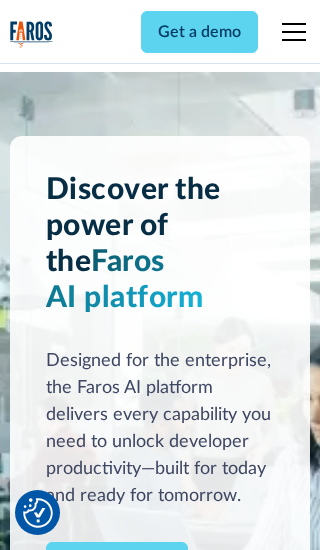scroll, scrollTop: 0, scrollLeft: 0, axis: both 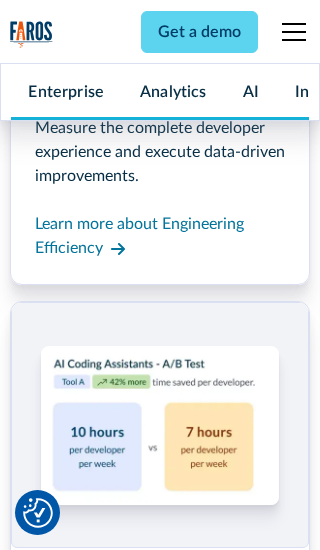 click on "Coding Assistant Impact" at bounding box center (95, 2431) 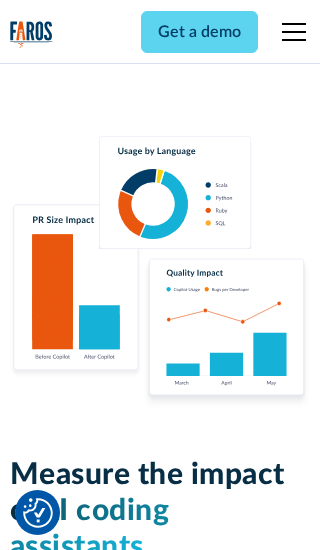 scroll, scrollTop: 0, scrollLeft: 0, axis: both 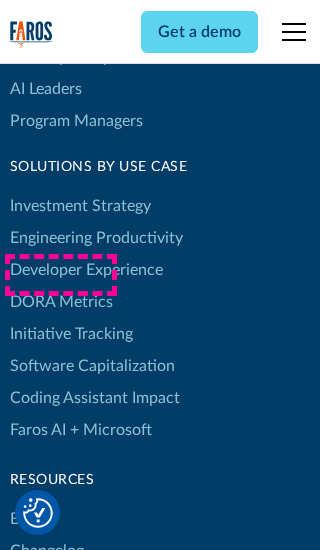 click on "DORA Metrics" at bounding box center [61, 302] 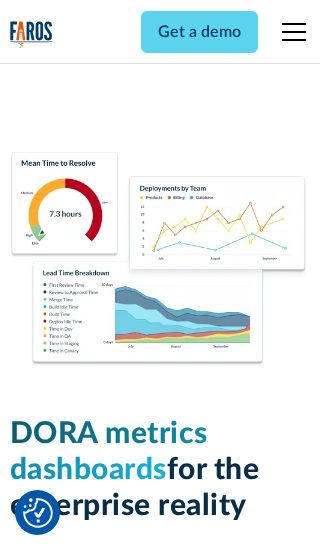 scroll, scrollTop: 0, scrollLeft: 0, axis: both 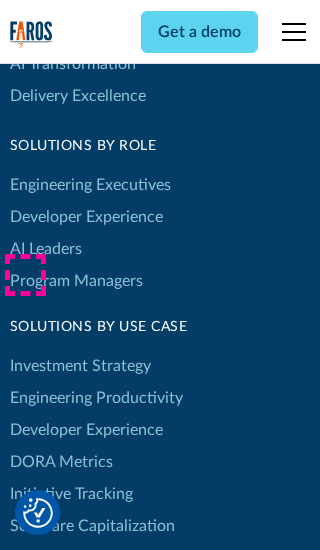 click on "Blog" at bounding box center [25, 679] 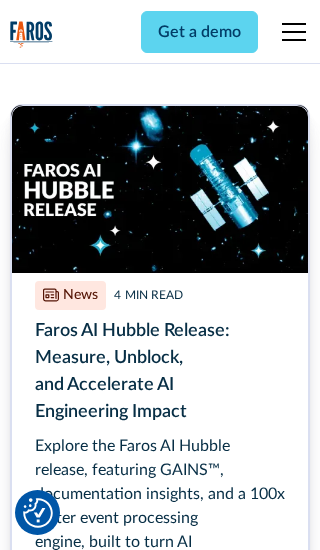 scroll, scrollTop: 0, scrollLeft: 0, axis: both 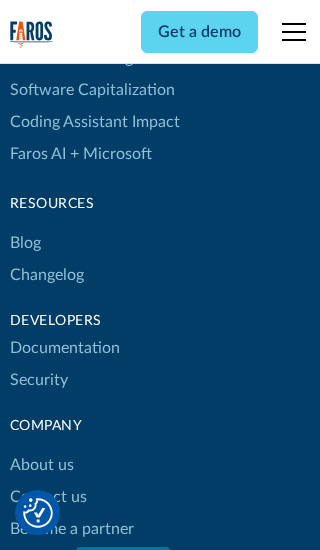 click on "Changelog" at bounding box center (47, 275) 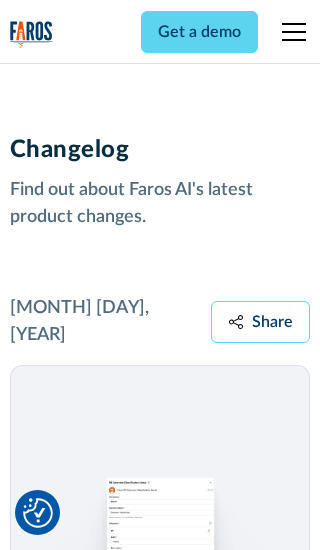 scroll, scrollTop: 0, scrollLeft: 0, axis: both 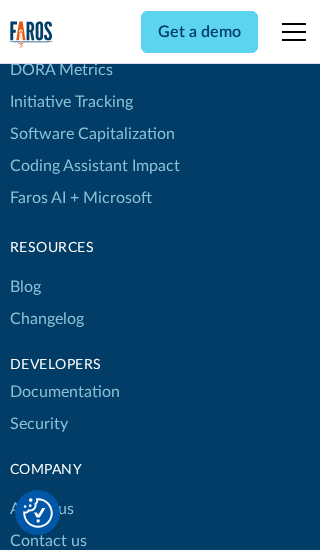 click on "About us" at bounding box center (42, 509) 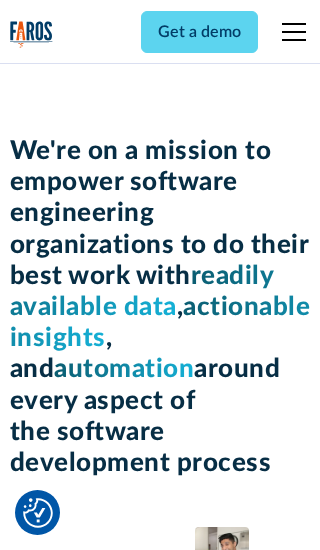 scroll, scrollTop: 0, scrollLeft: 0, axis: both 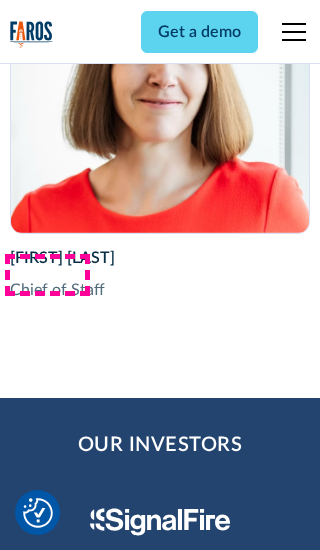 click on "Contact us" at bounding box center [48, 2829] 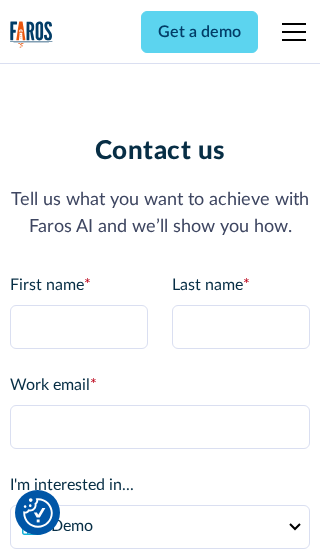 scroll, scrollTop: 0, scrollLeft: 0, axis: both 